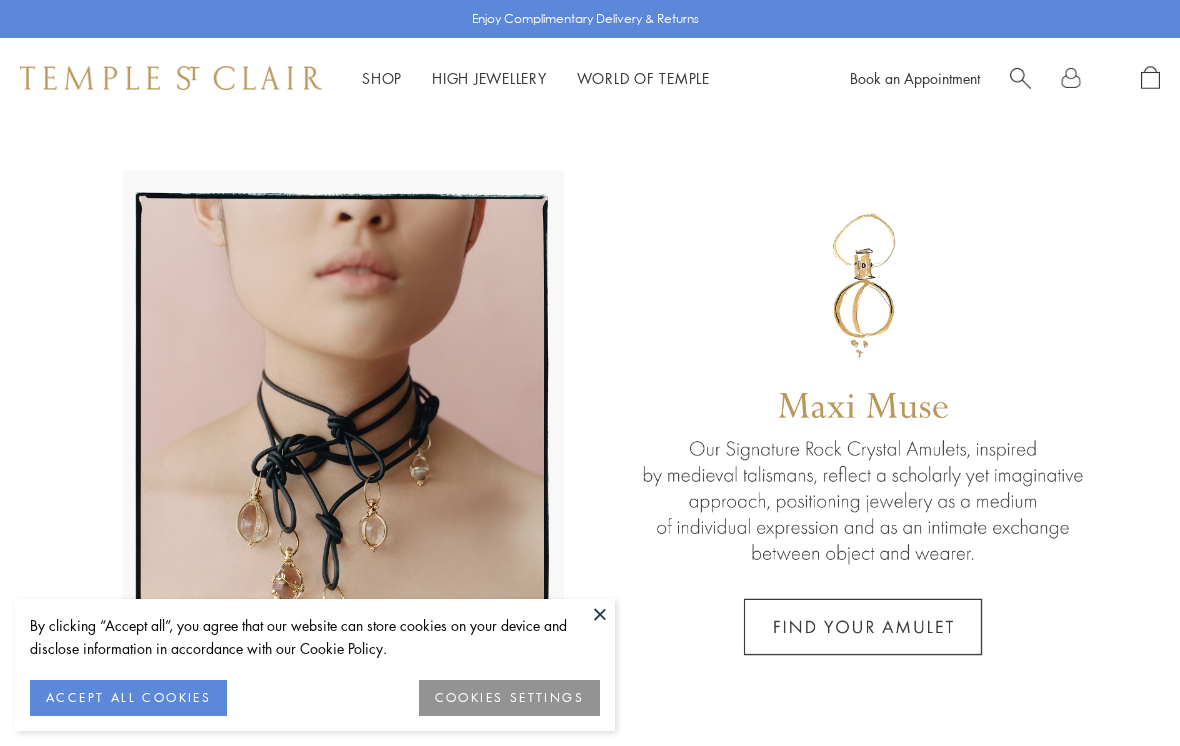 scroll, scrollTop: 0, scrollLeft: 0, axis: both 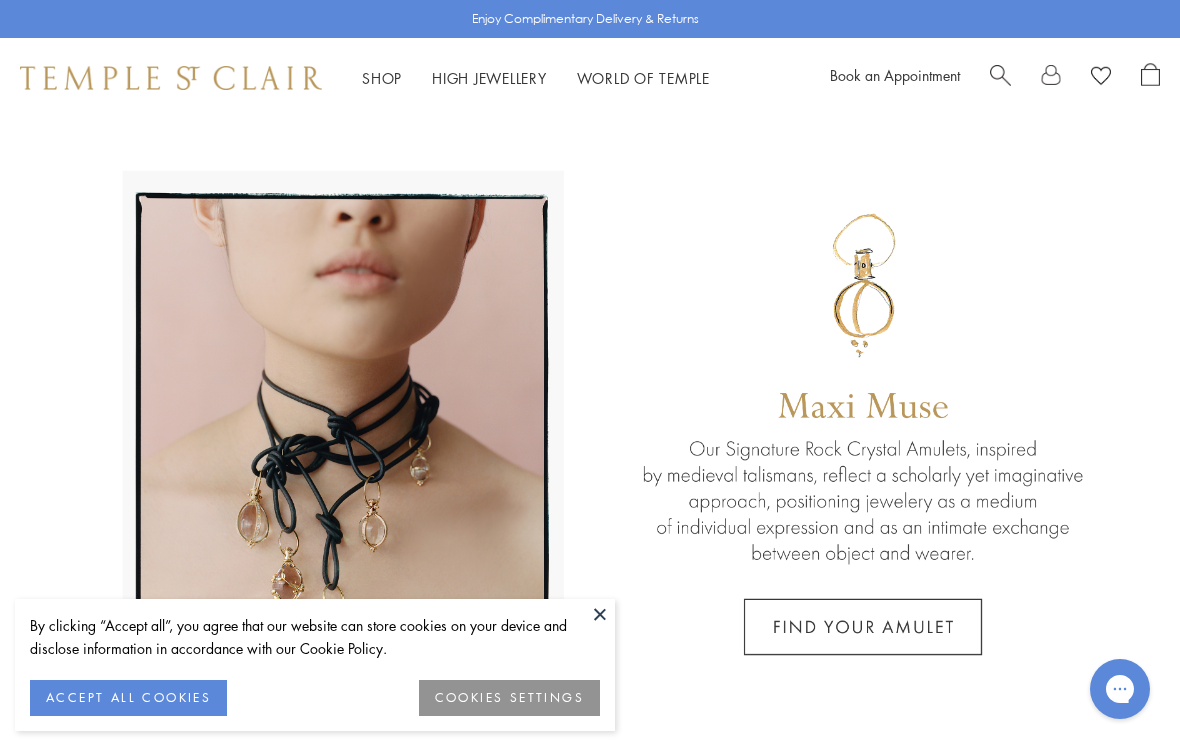 click at bounding box center (1000, 73) 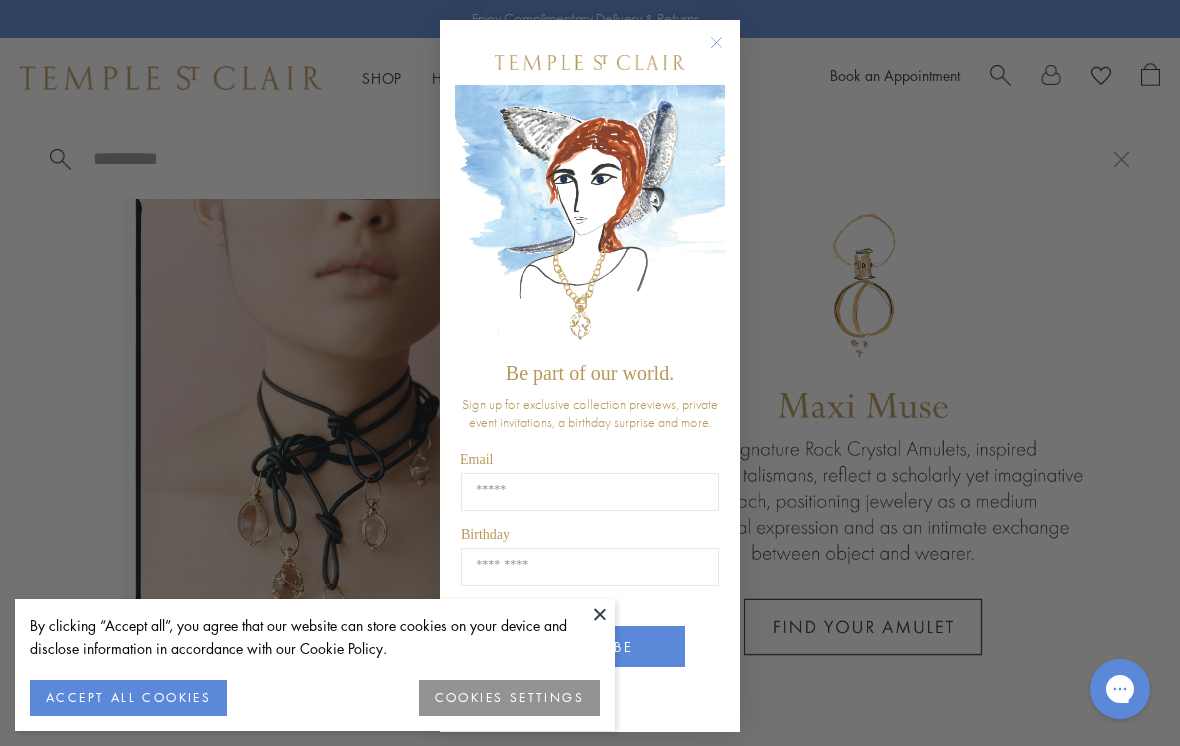 click on "Close dialog" 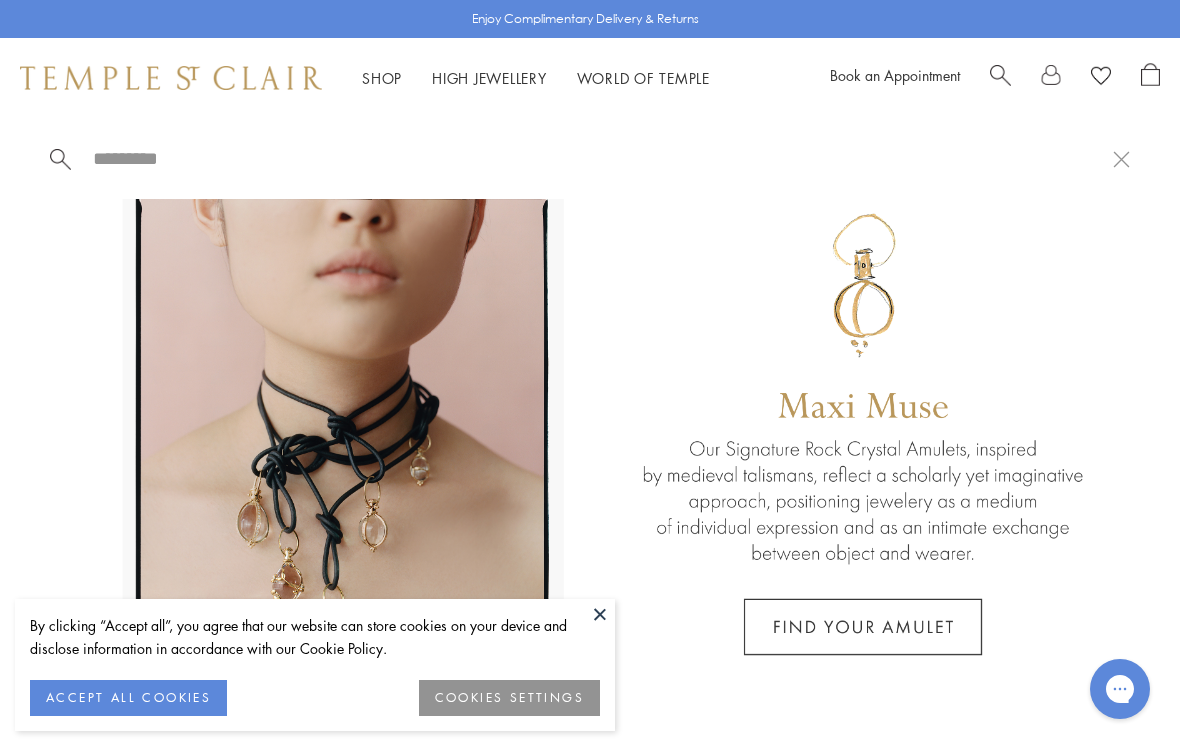click at bounding box center (602, 158) 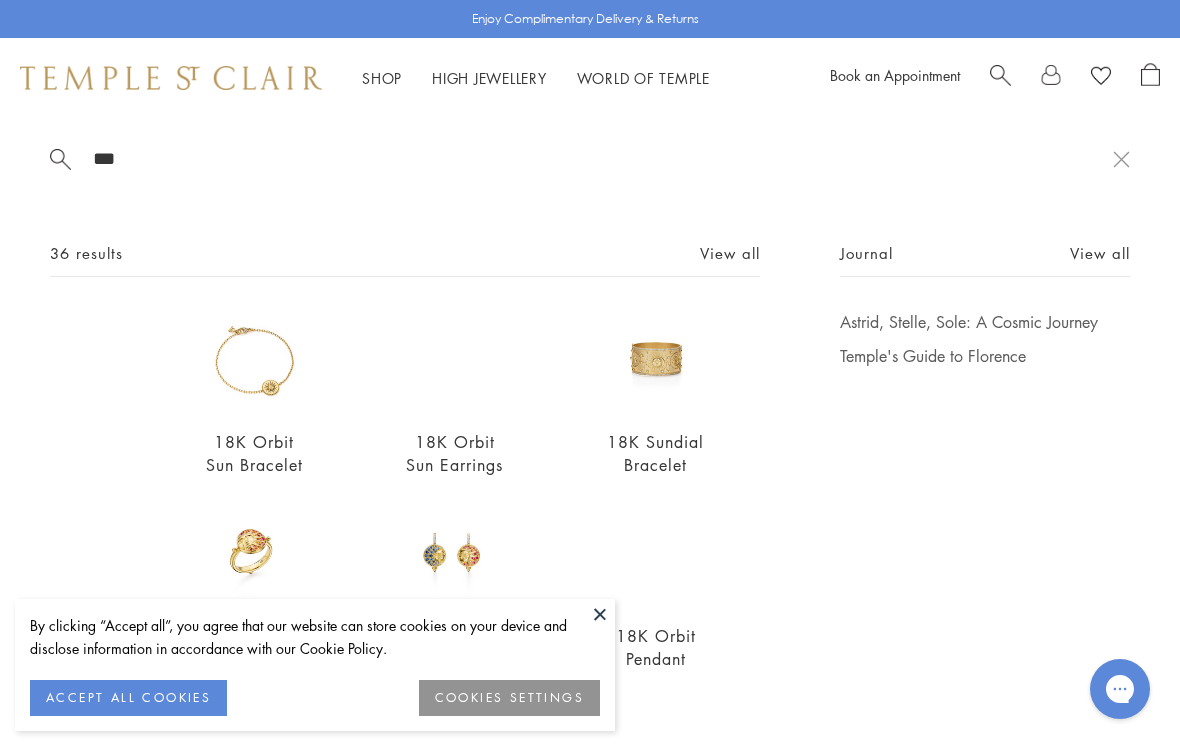 scroll, scrollTop: 0, scrollLeft: 0, axis: both 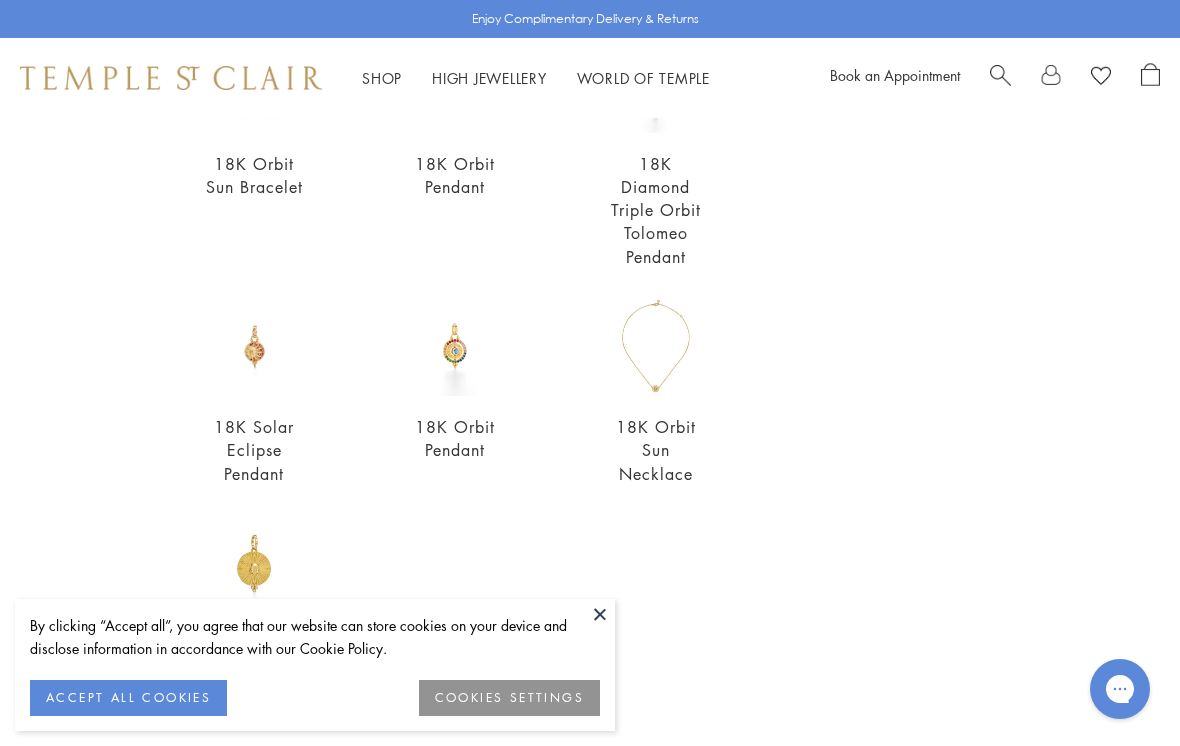 type on "**********" 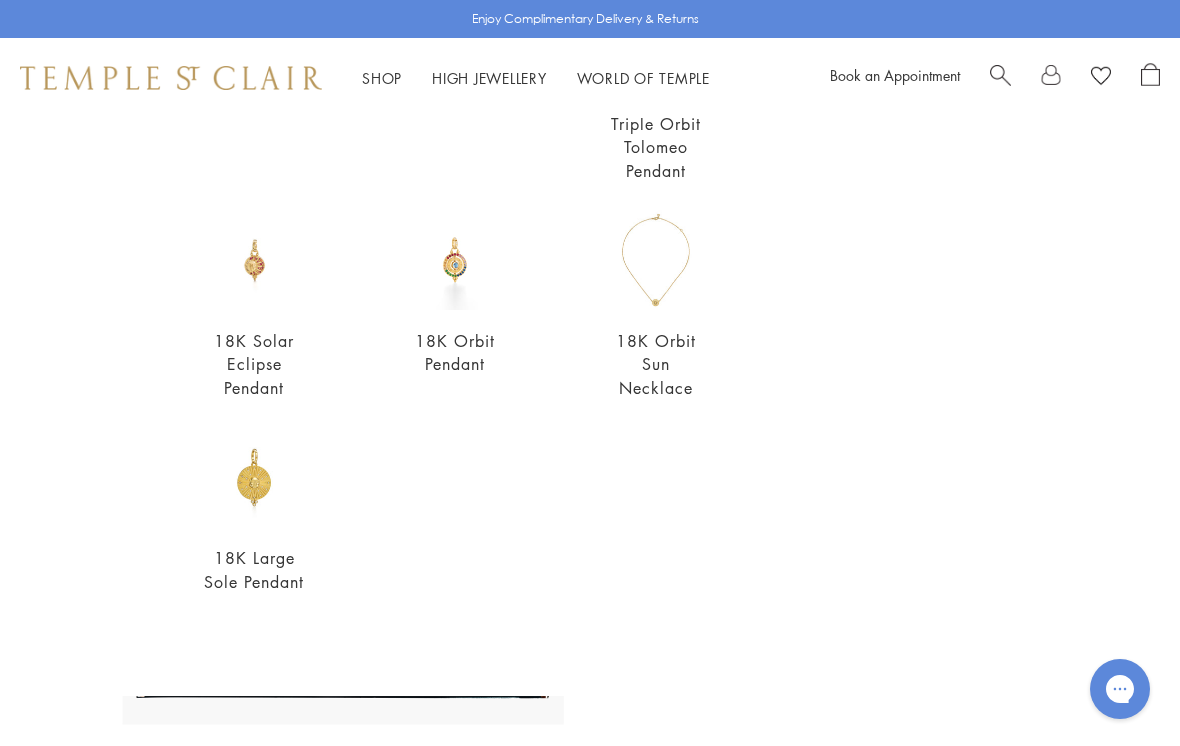 scroll, scrollTop: 363, scrollLeft: 0, axis: vertical 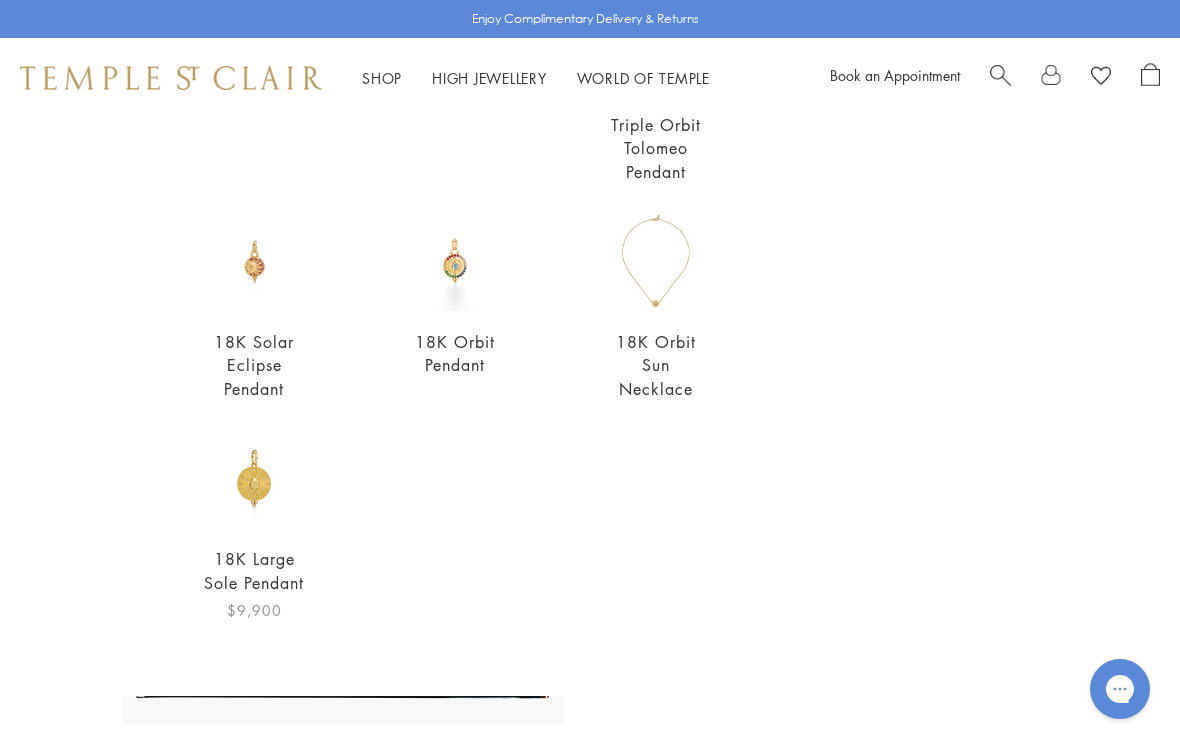 click at bounding box center (254, 478) 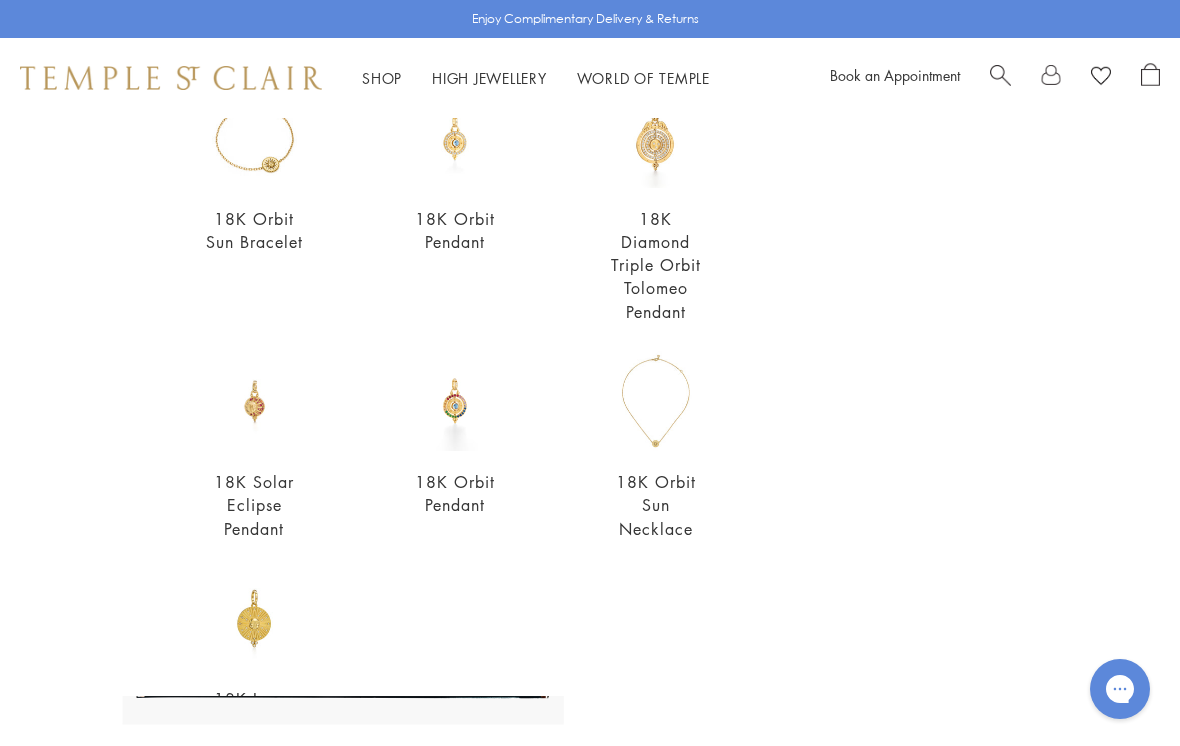 scroll, scrollTop: 220, scrollLeft: 0, axis: vertical 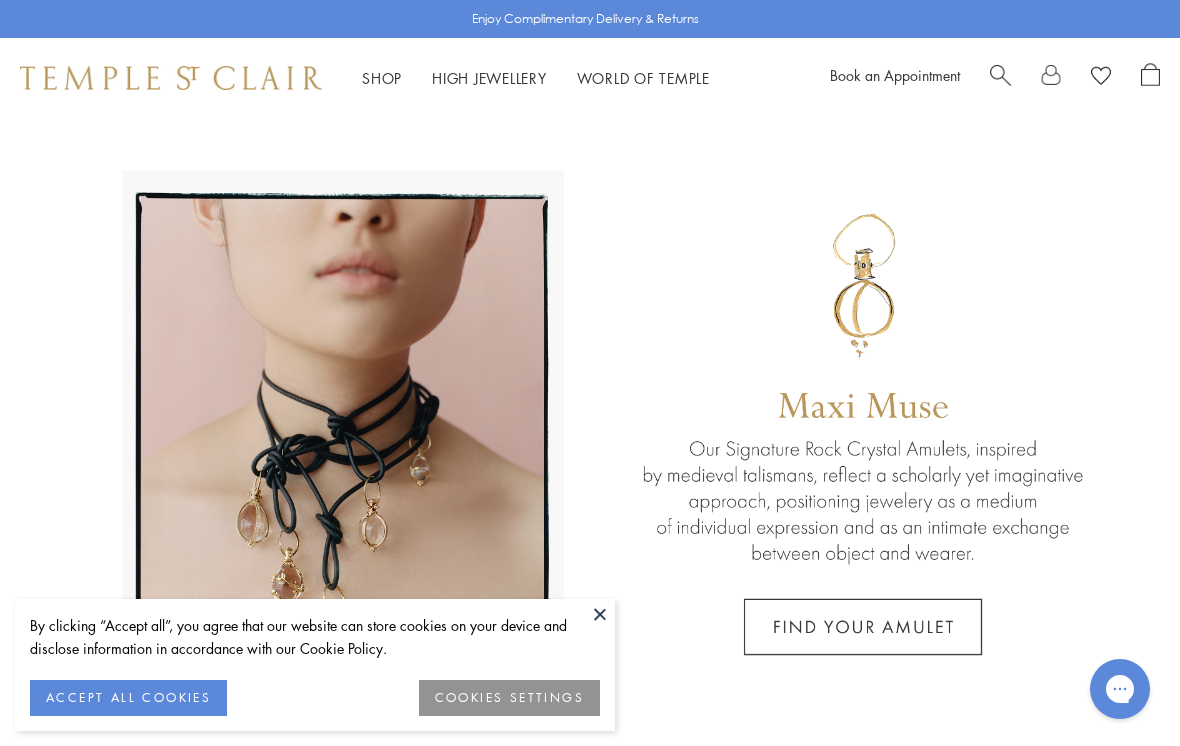 click at bounding box center [1000, 73] 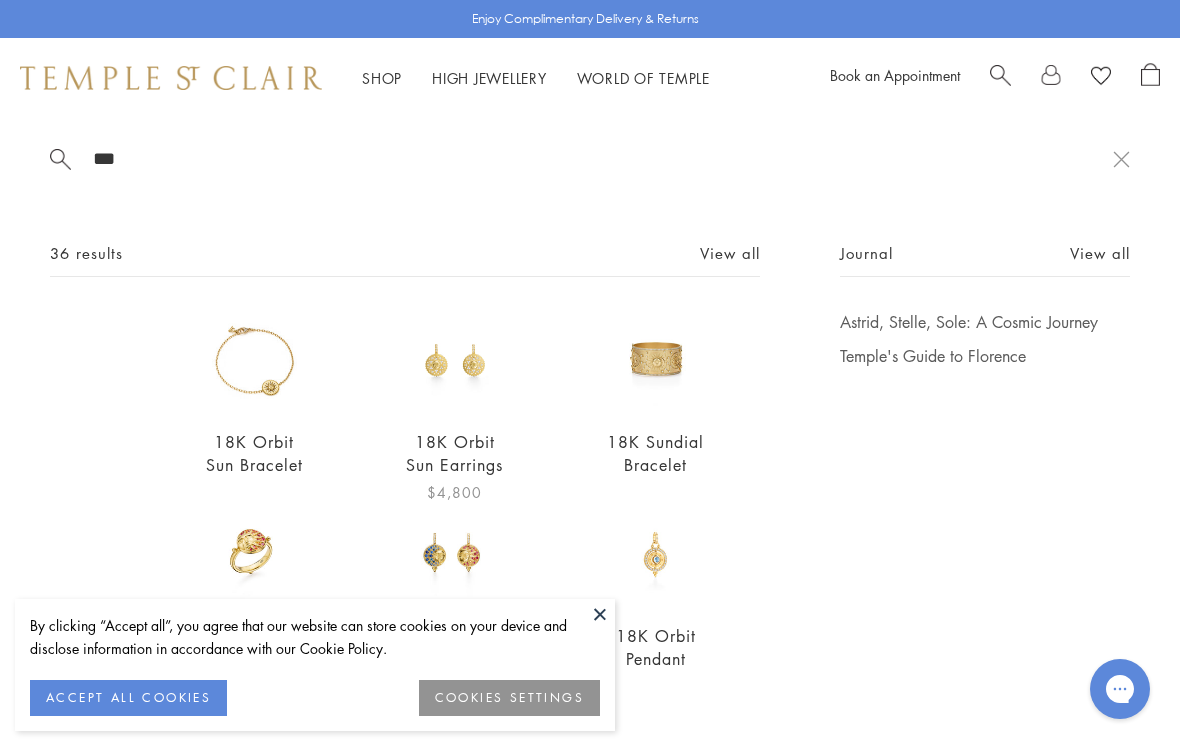 type on "***" 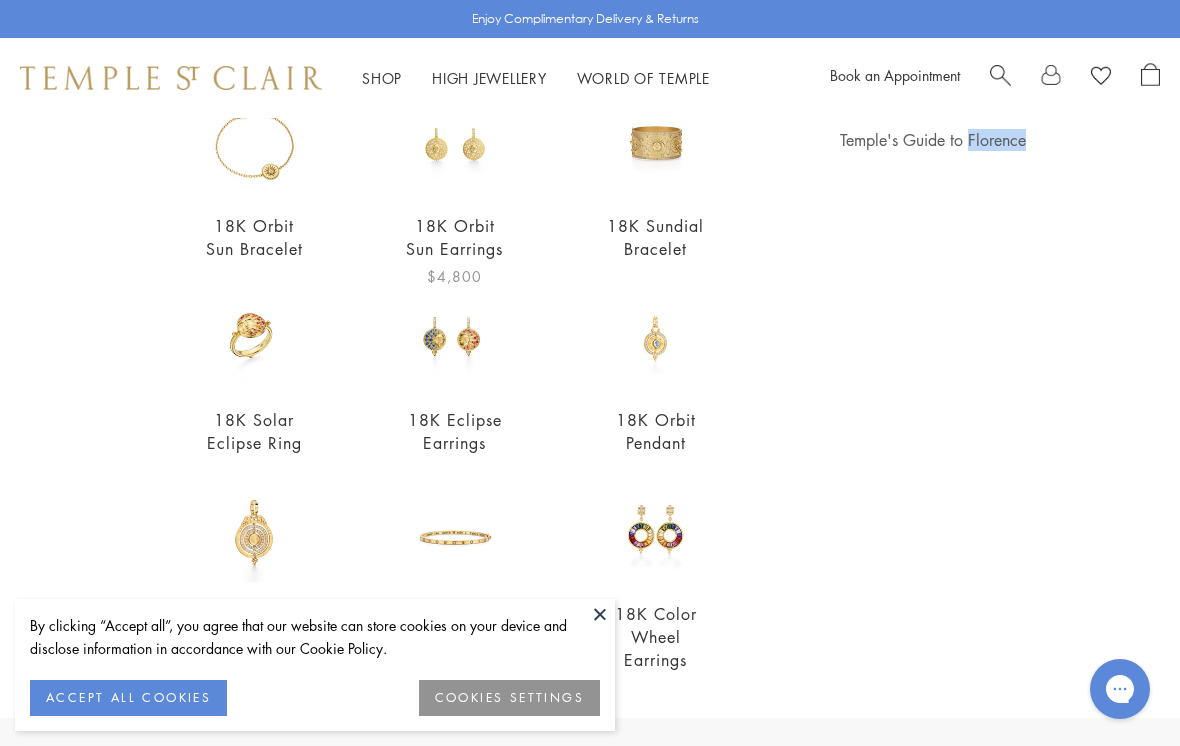 scroll, scrollTop: 203, scrollLeft: 0, axis: vertical 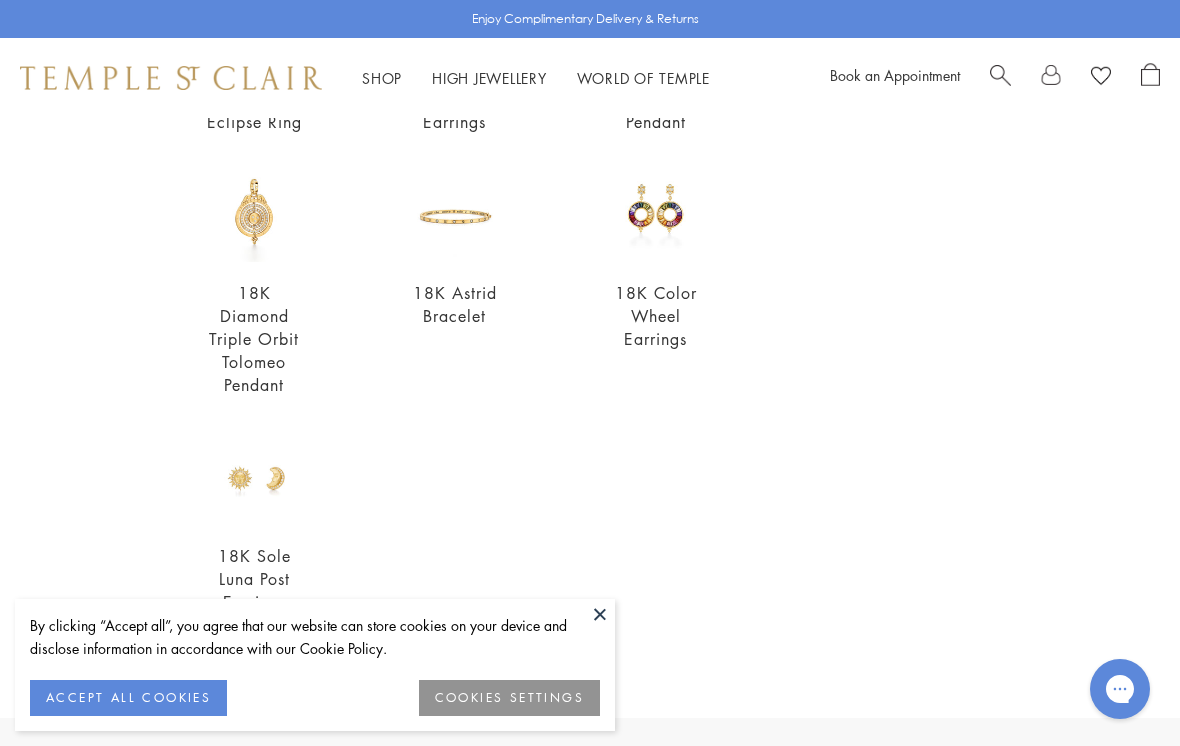click at bounding box center [600, 614] 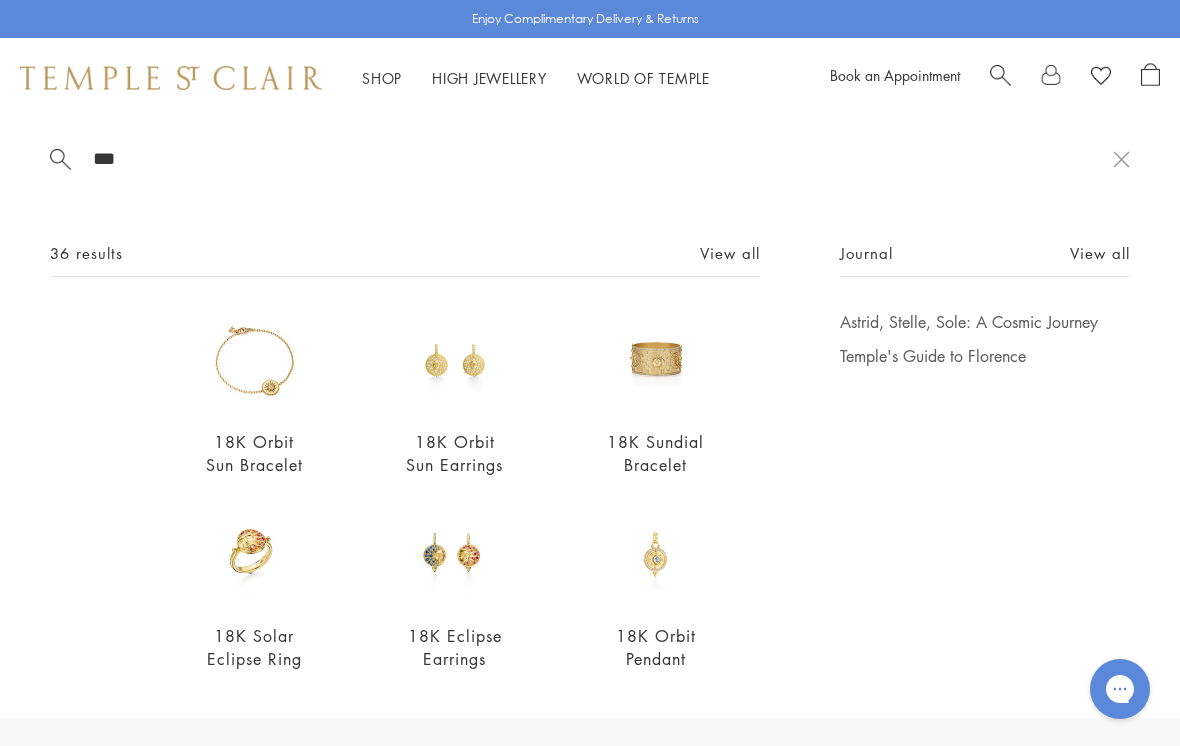 scroll, scrollTop: 0, scrollLeft: 0, axis: both 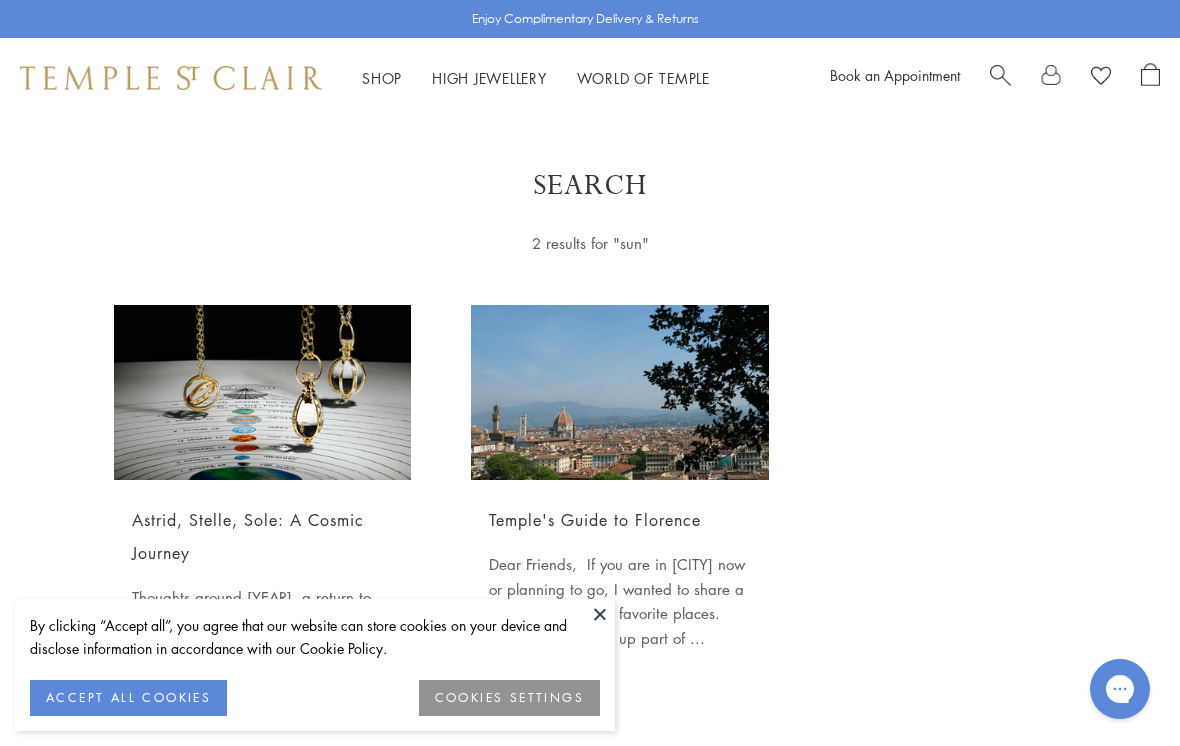 click at bounding box center [1000, 73] 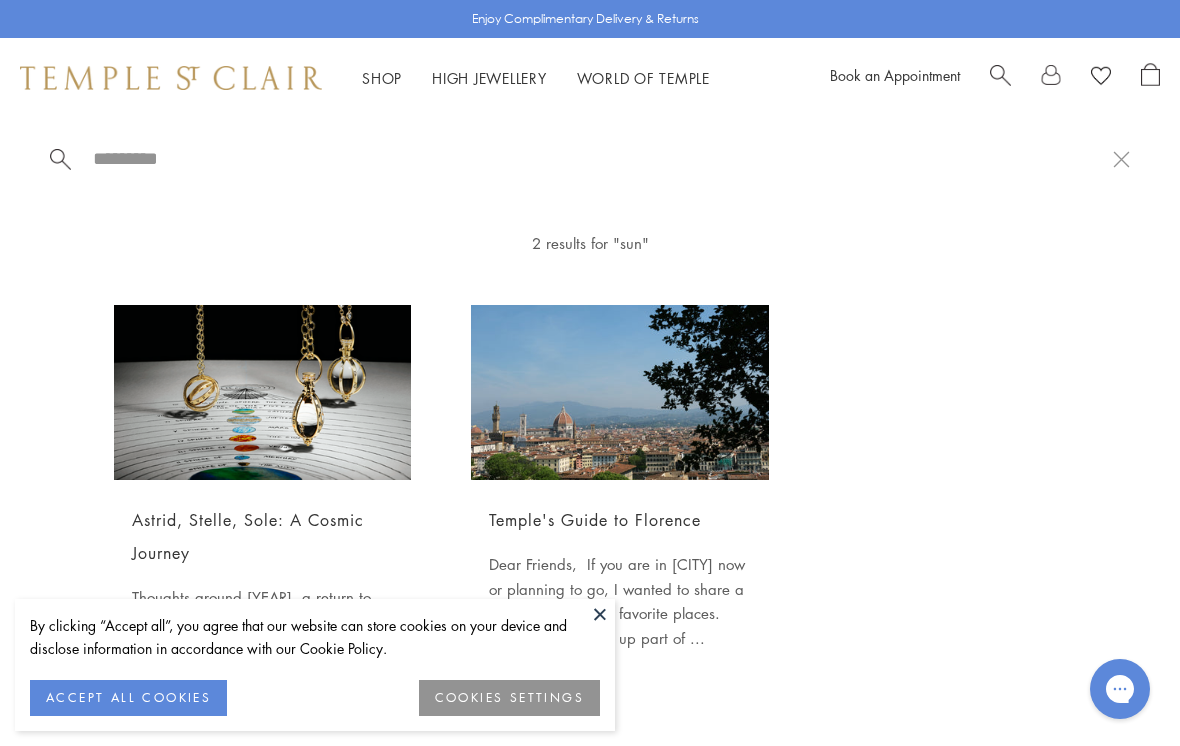 click at bounding box center [1000, 73] 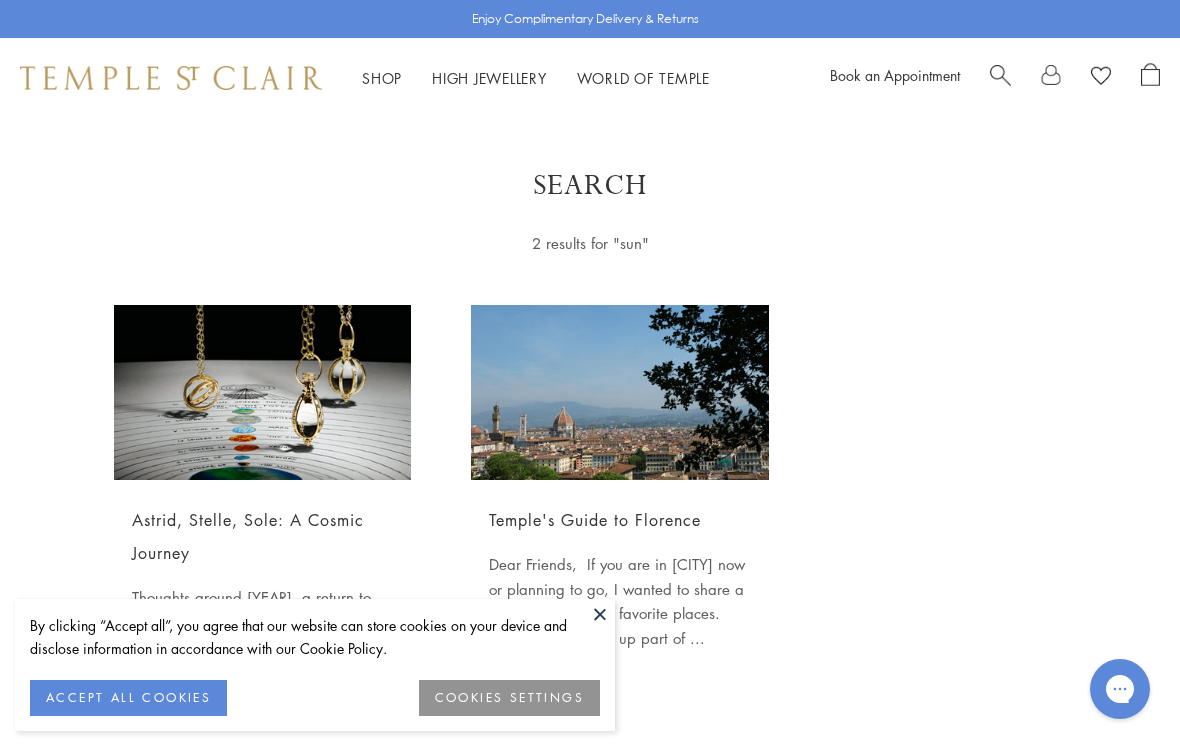 click at bounding box center (1000, 73) 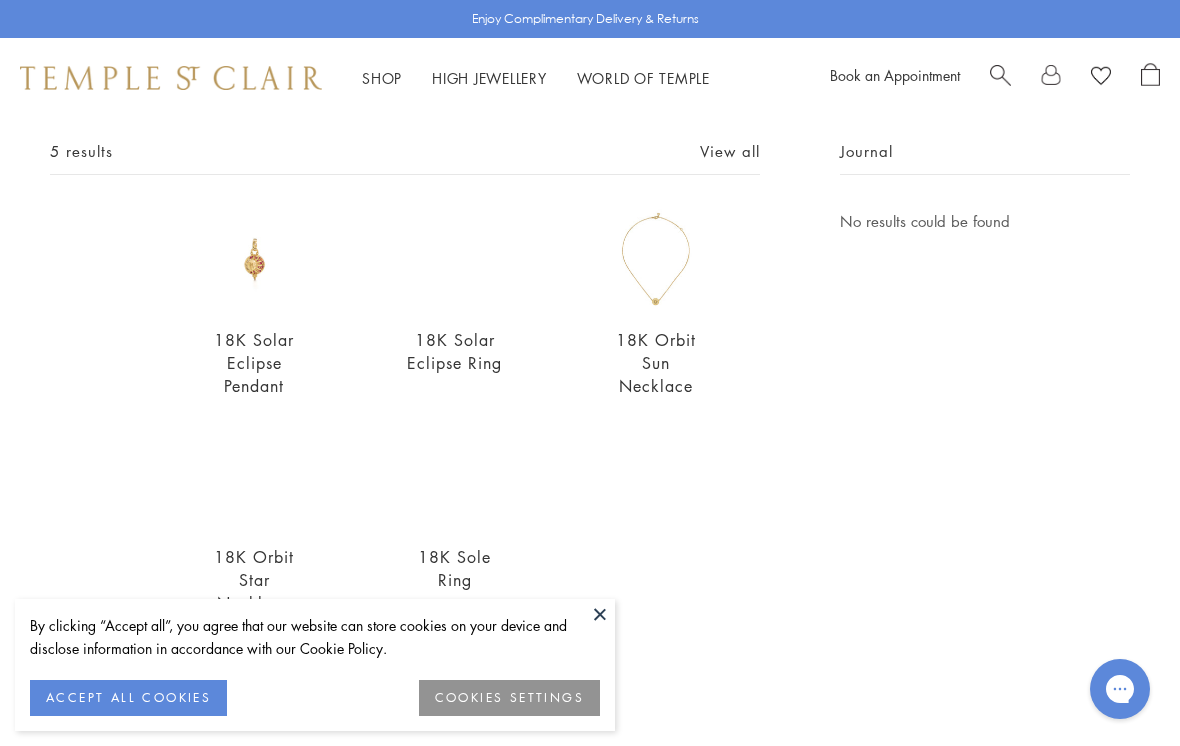 scroll, scrollTop: 101, scrollLeft: 0, axis: vertical 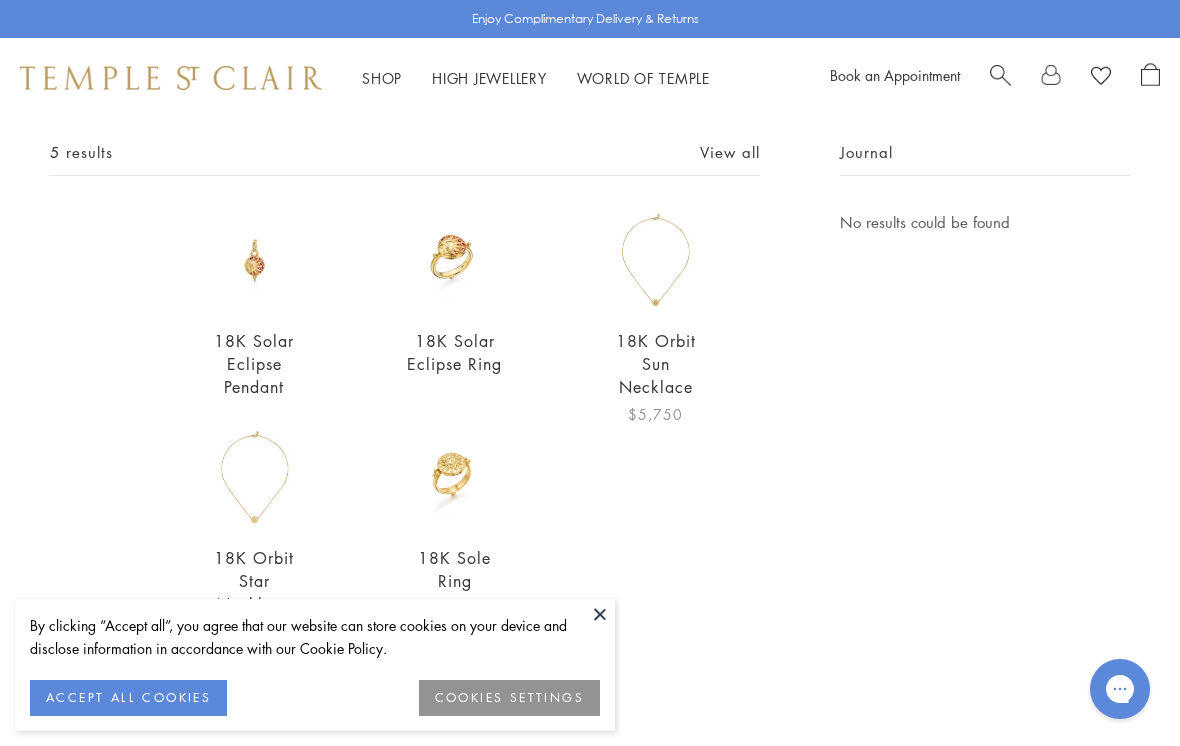 type on "*****" 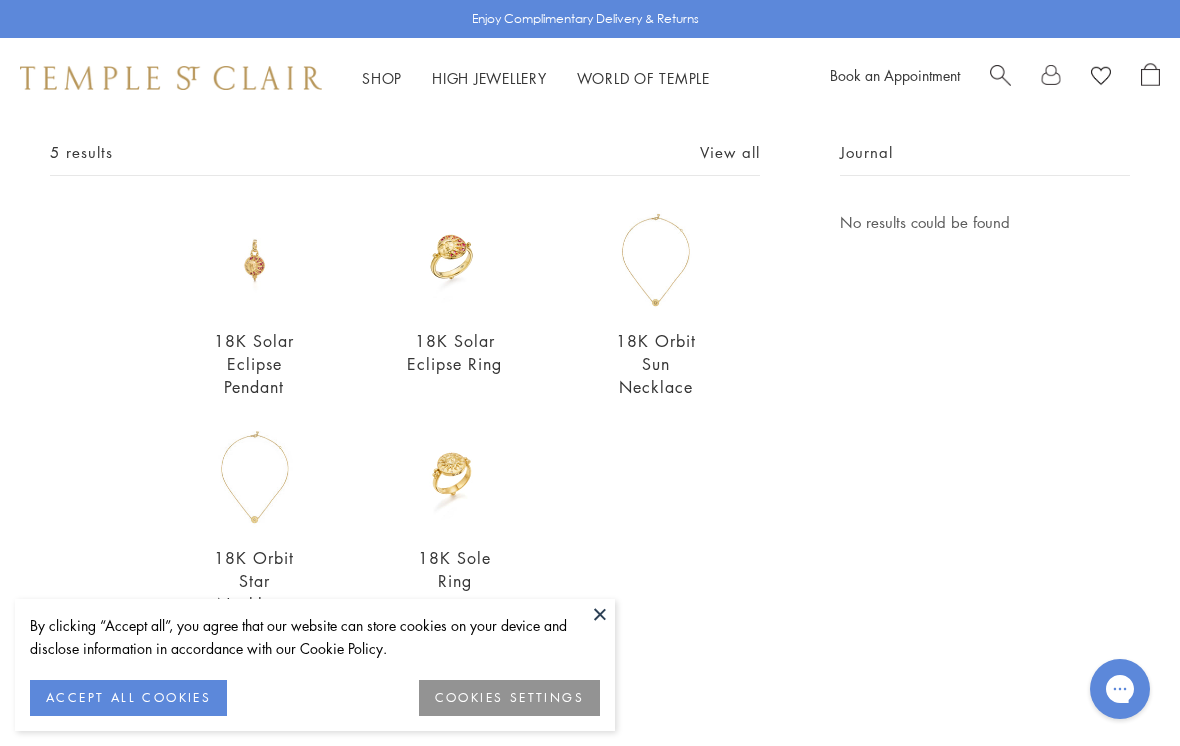click at bounding box center (254, 477) 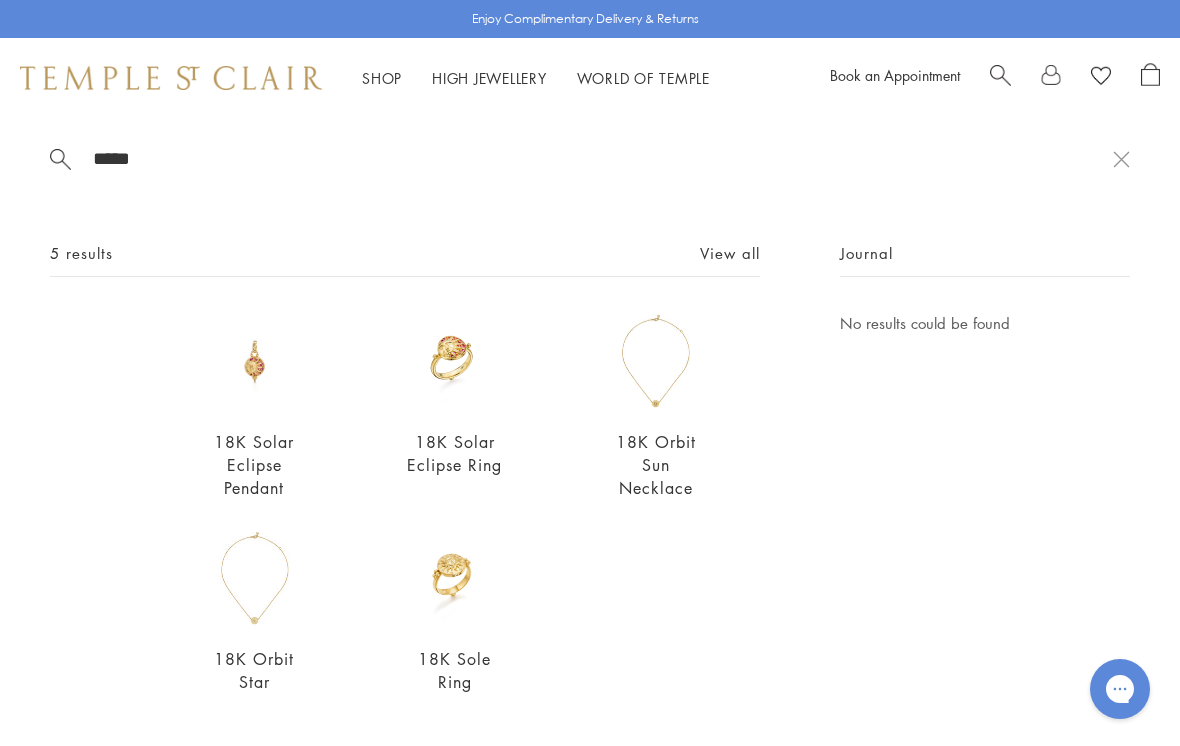 scroll, scrollTop: 0, scrollLeft: 0, axis: both 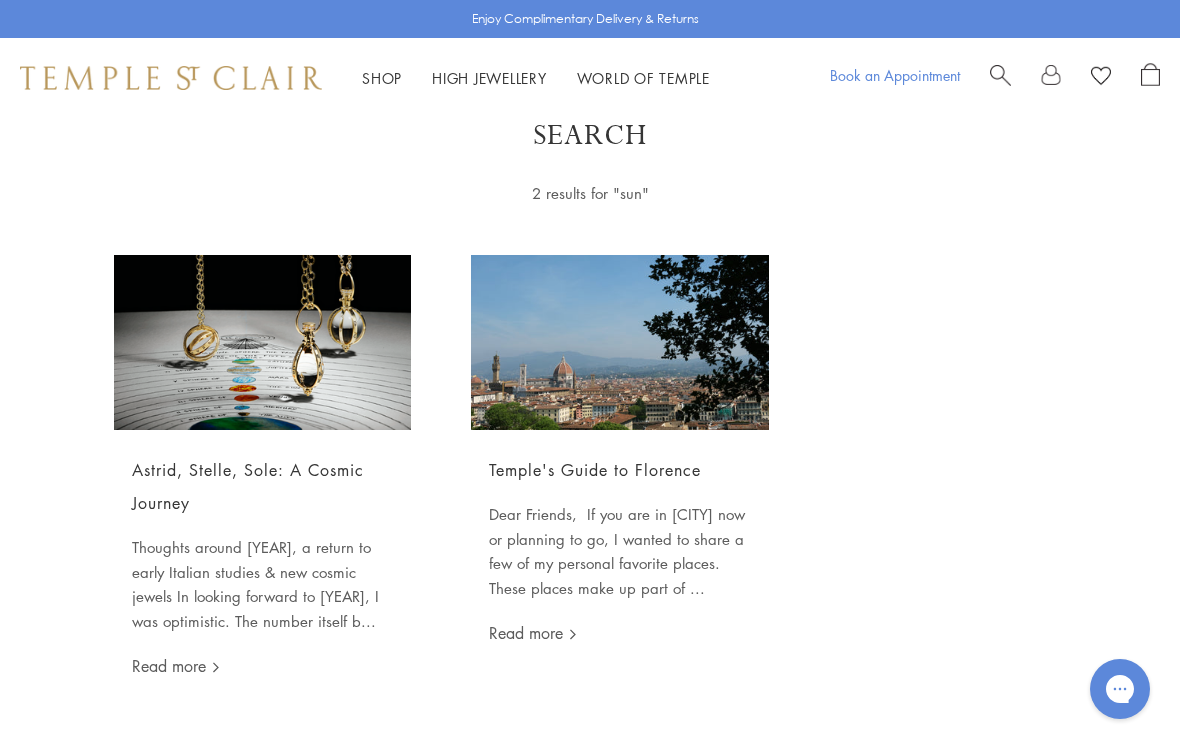 click on "Book an Appointment" at bounding box center (895, 75) 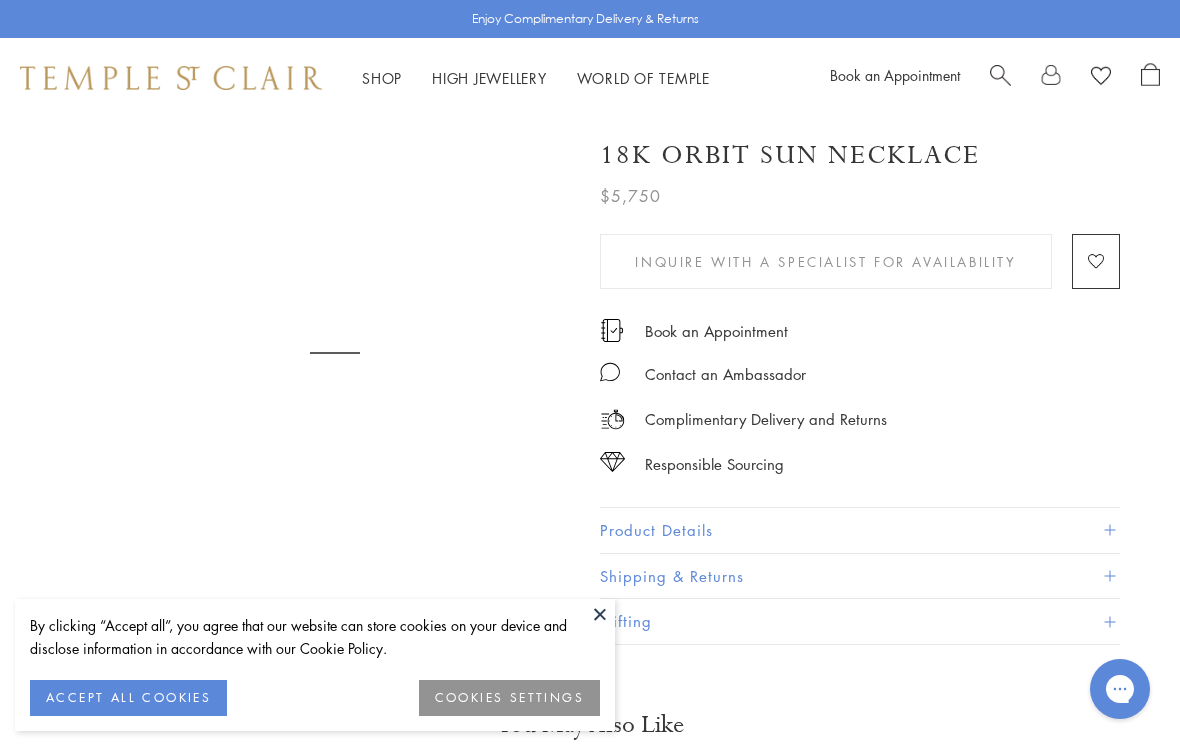 scroll, scrollTop: 0, scrollLeft: 0, axis: both 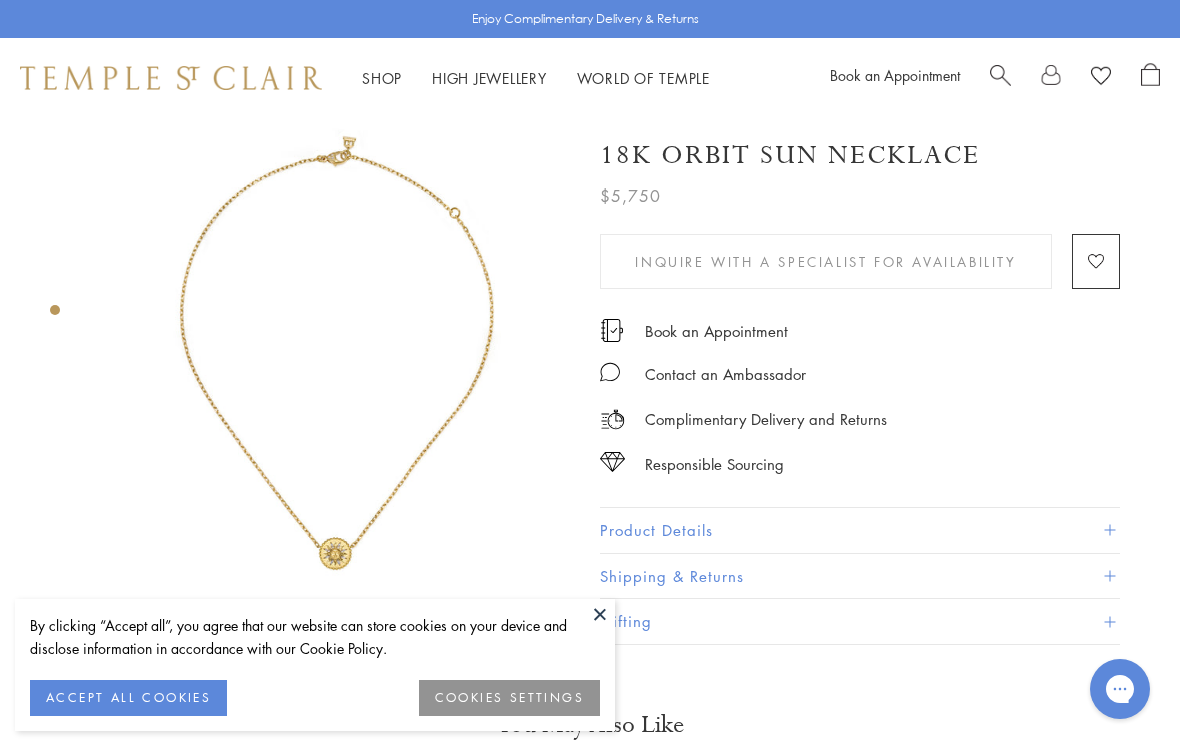 click at bounding box center [600, 614] 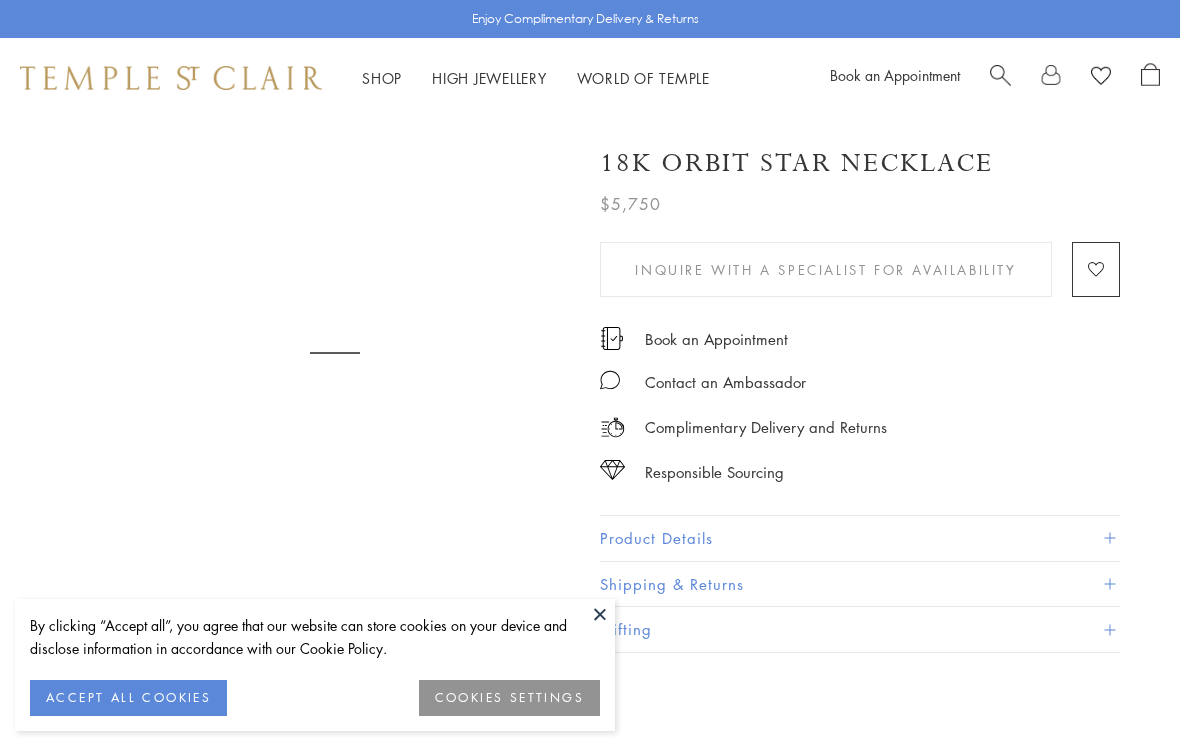 scroll, scrollTop: 0, scrollLeft: 0, axis: both 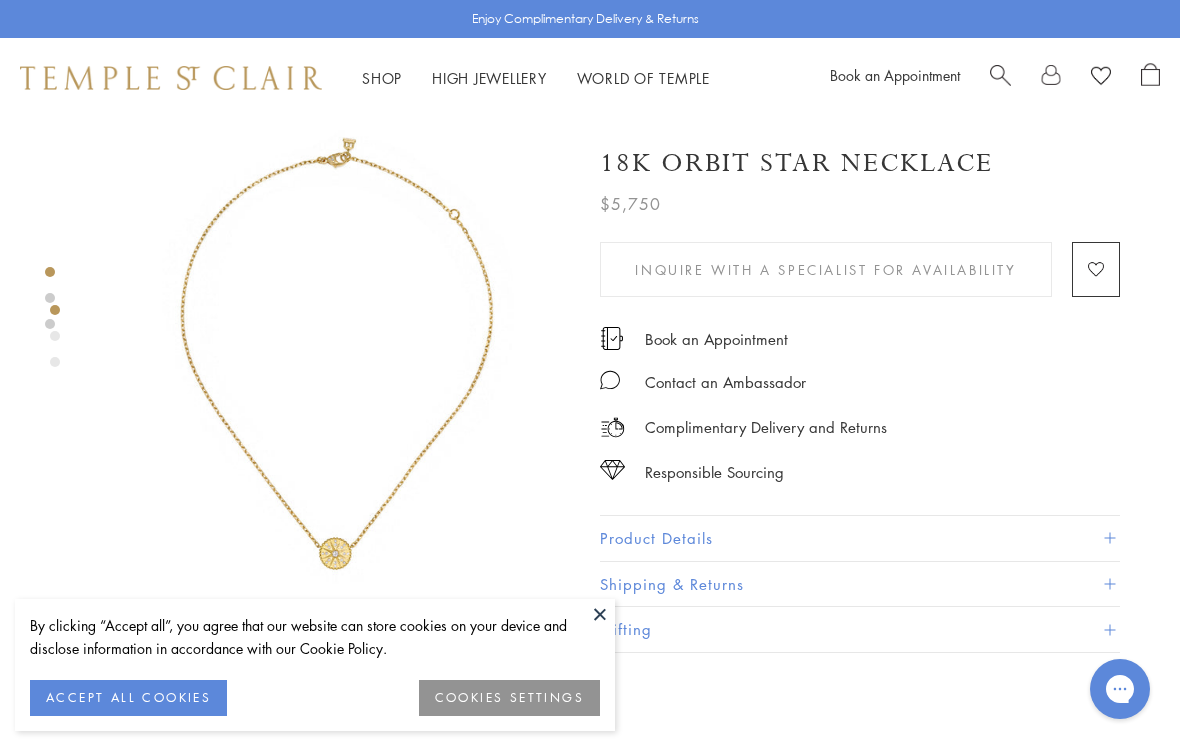 click at bounding box center [600, 614] 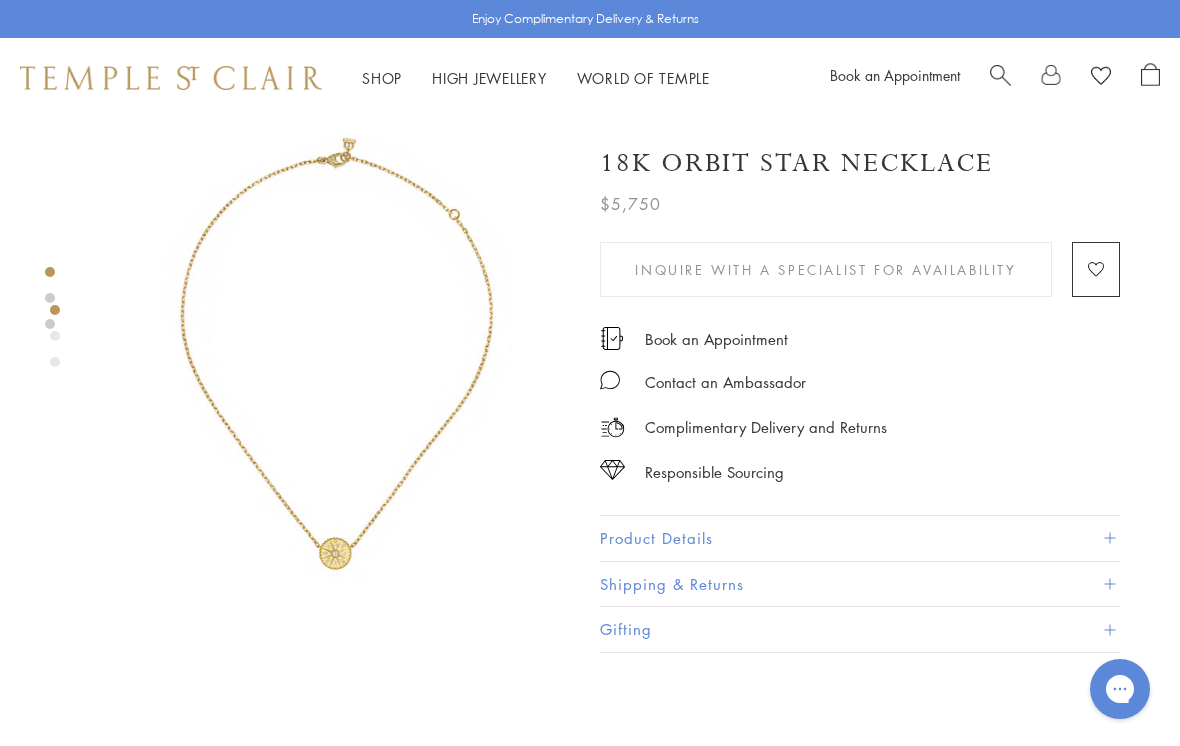 click at bounding box center (1000, 73) 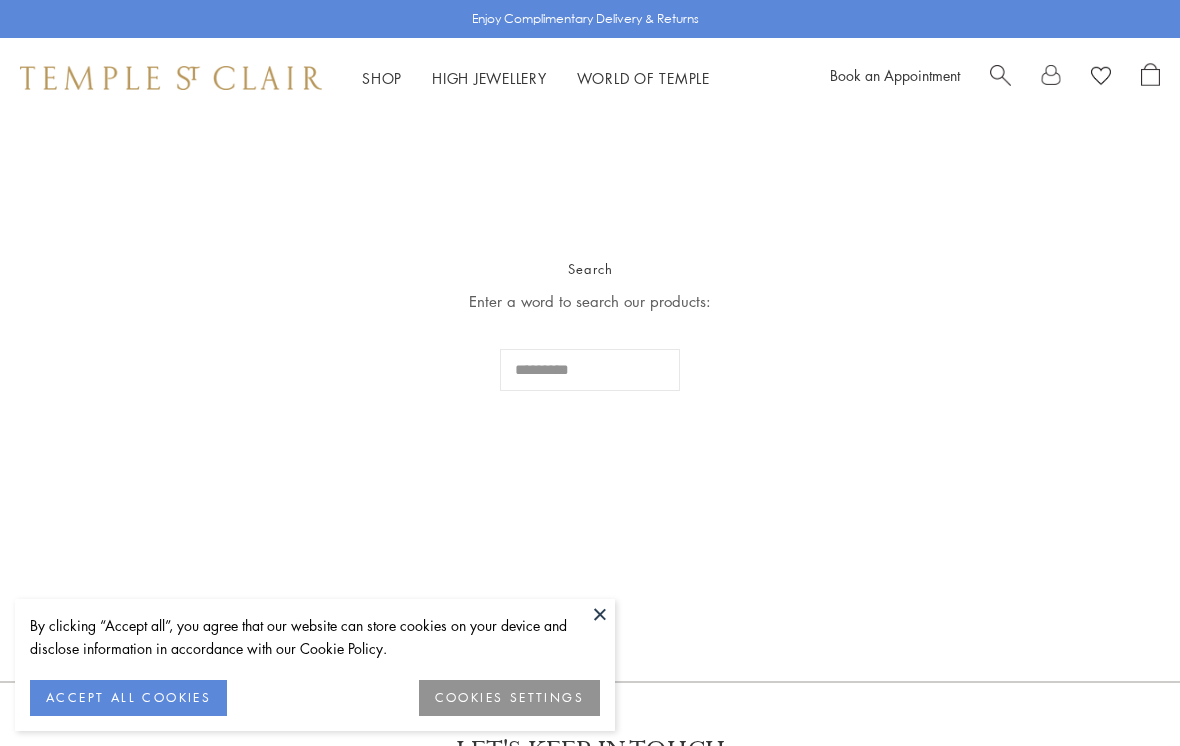 scroll, scrollTop: 0, scrollLeft: 0, axis: both 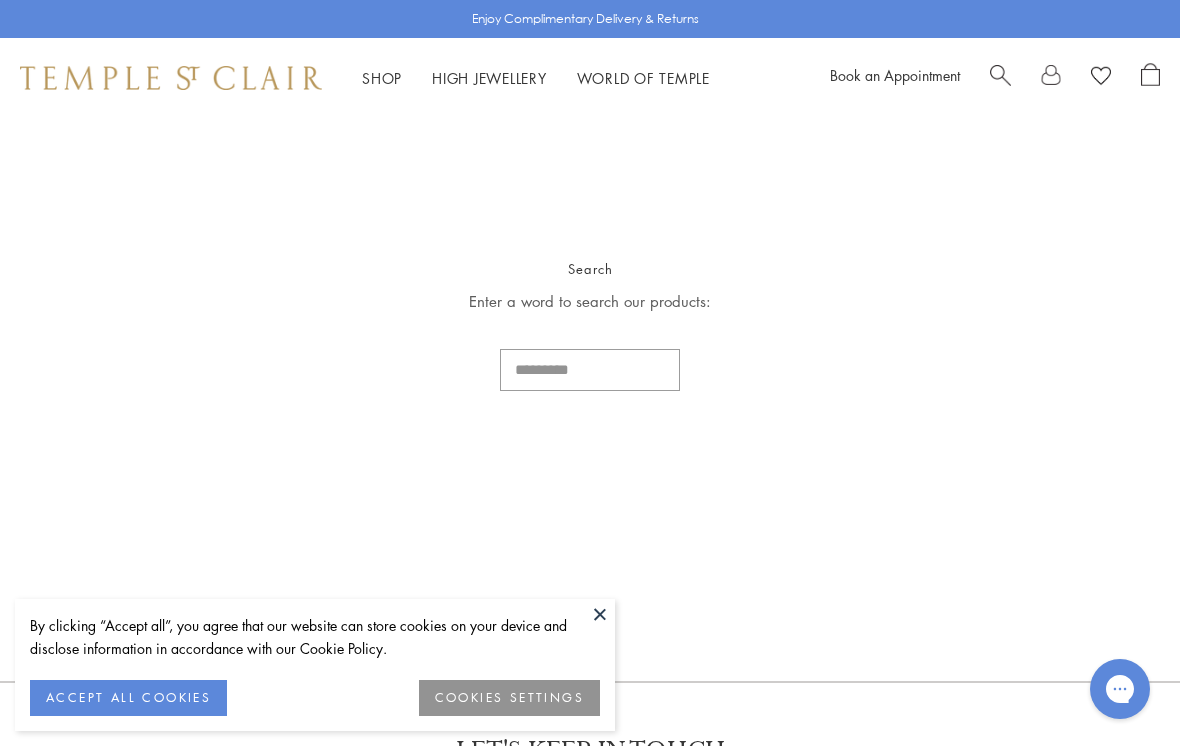 click at bounding box center (590, 370) 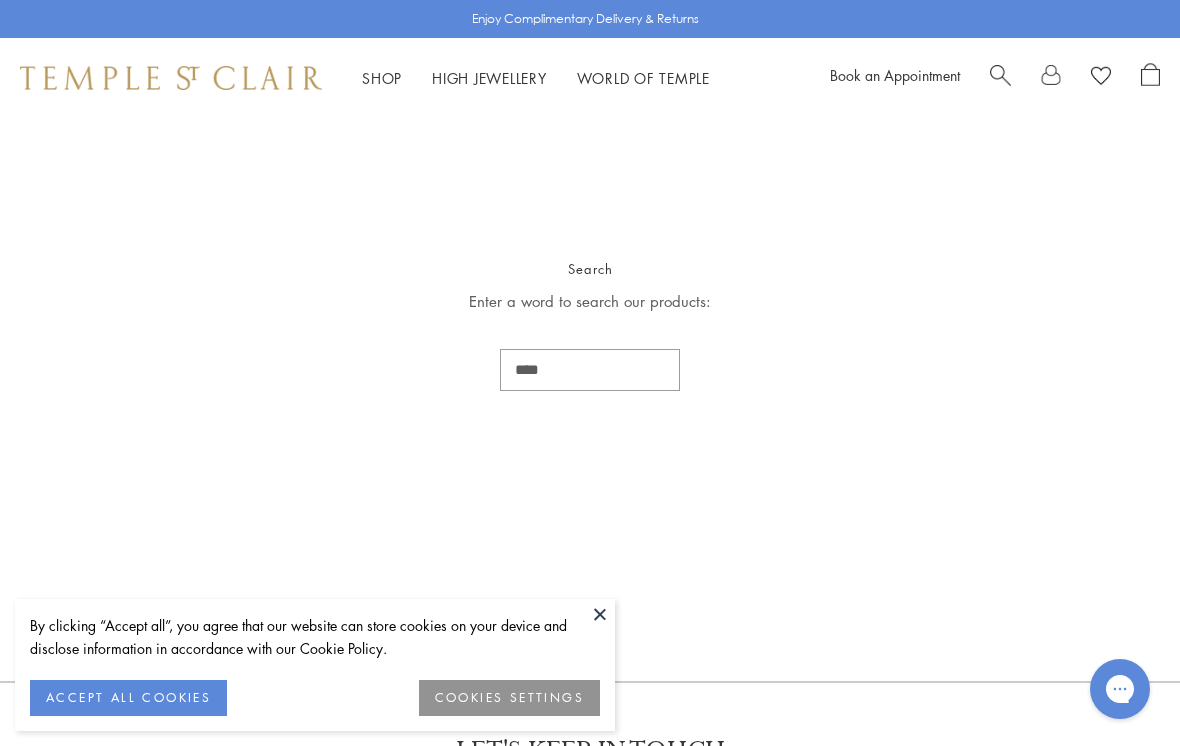 type on "****" 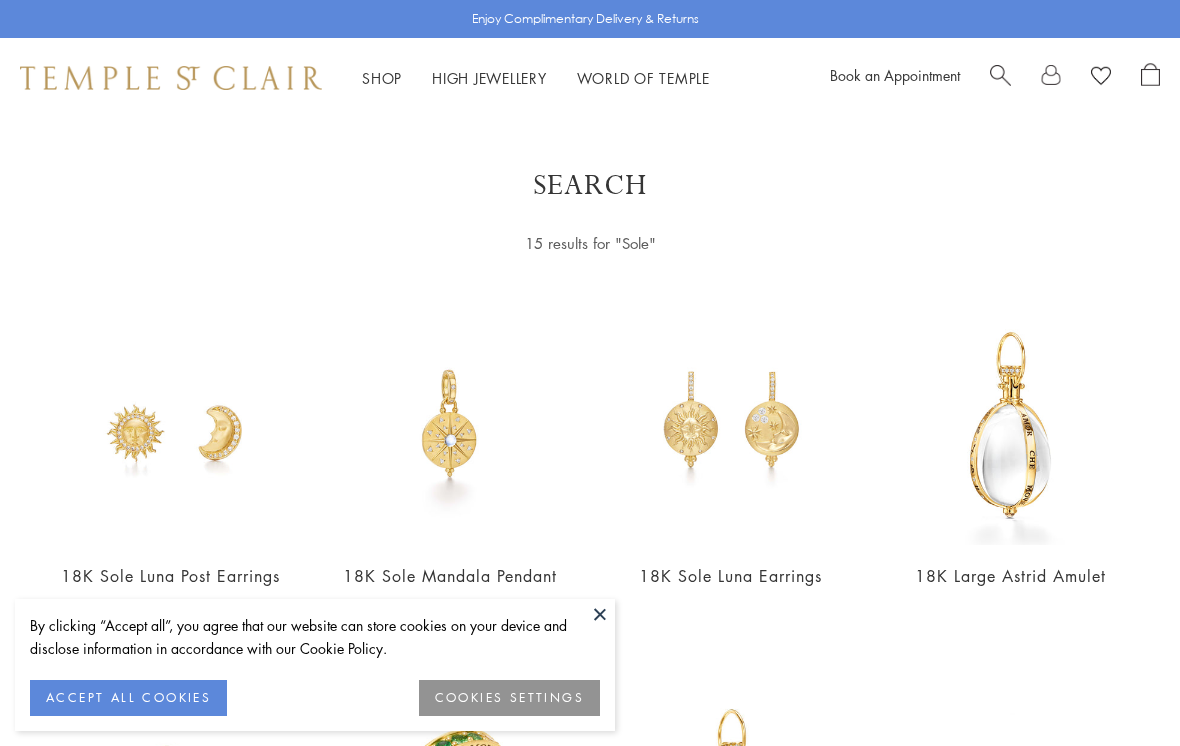 scroll, scrollTop: 0, scrollLeft: 0, axis: both 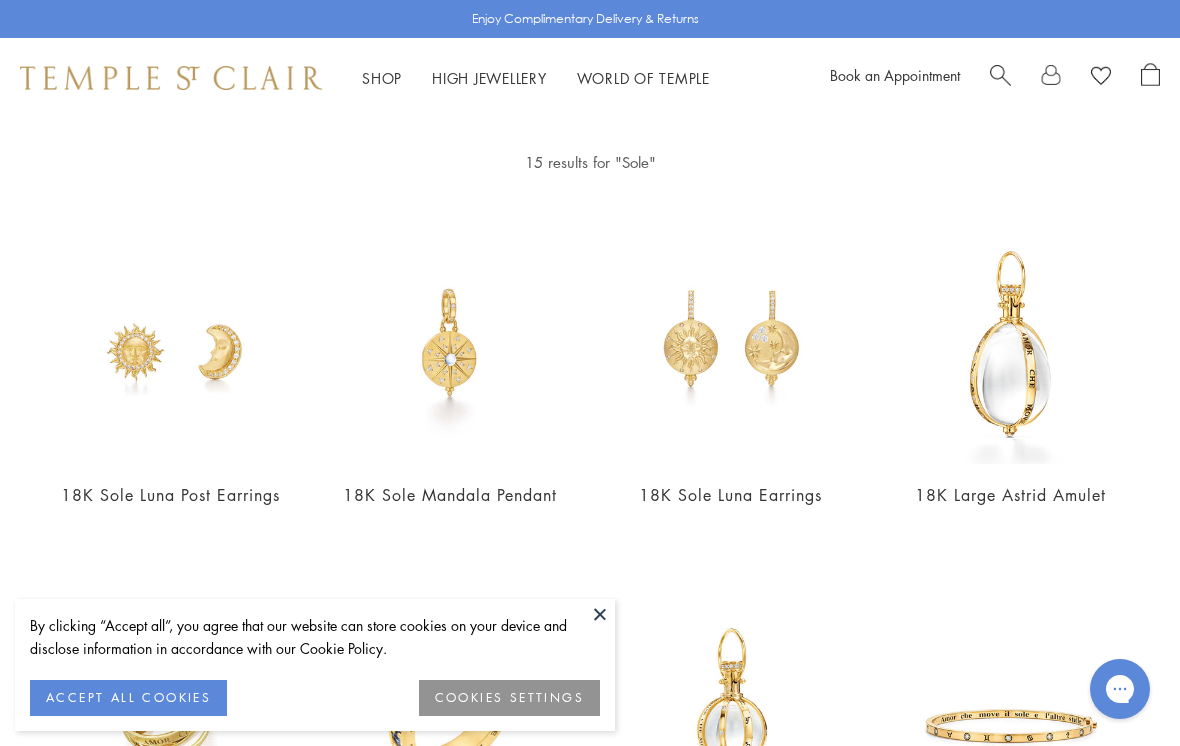 click at bounding box center [600, 614] 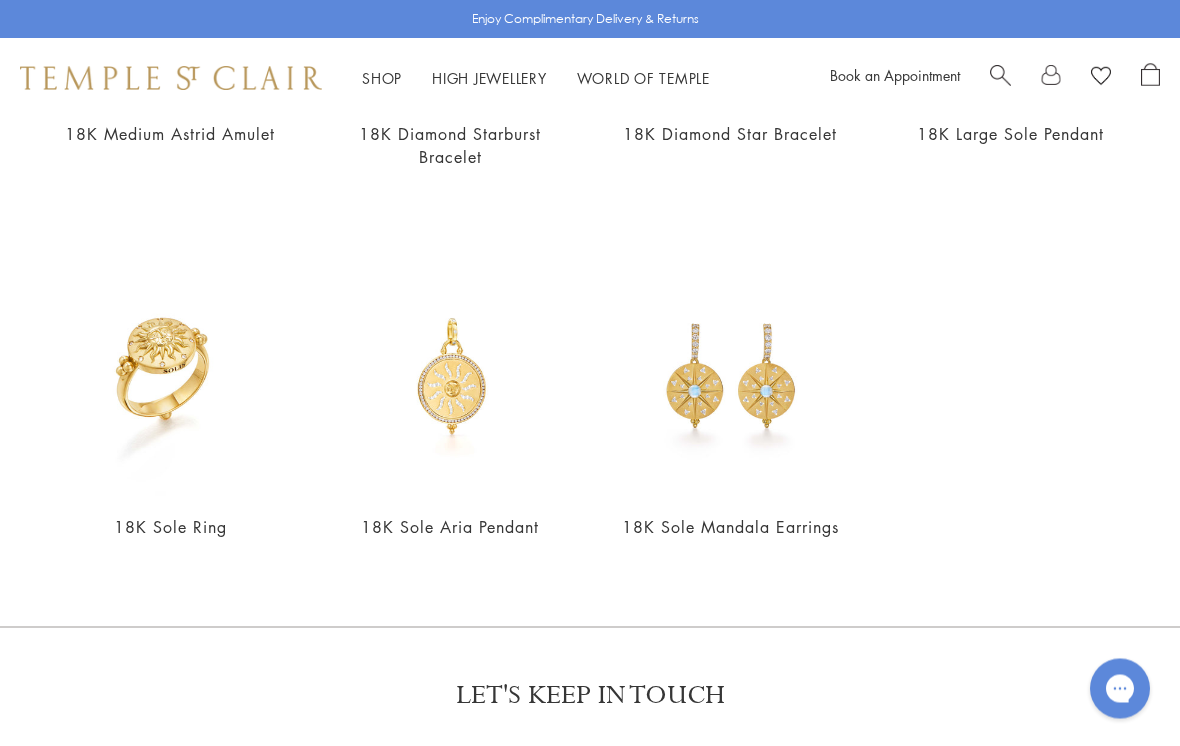 scroll, scrollTop: 1183, scrollLeft: 0, axis: vertical 